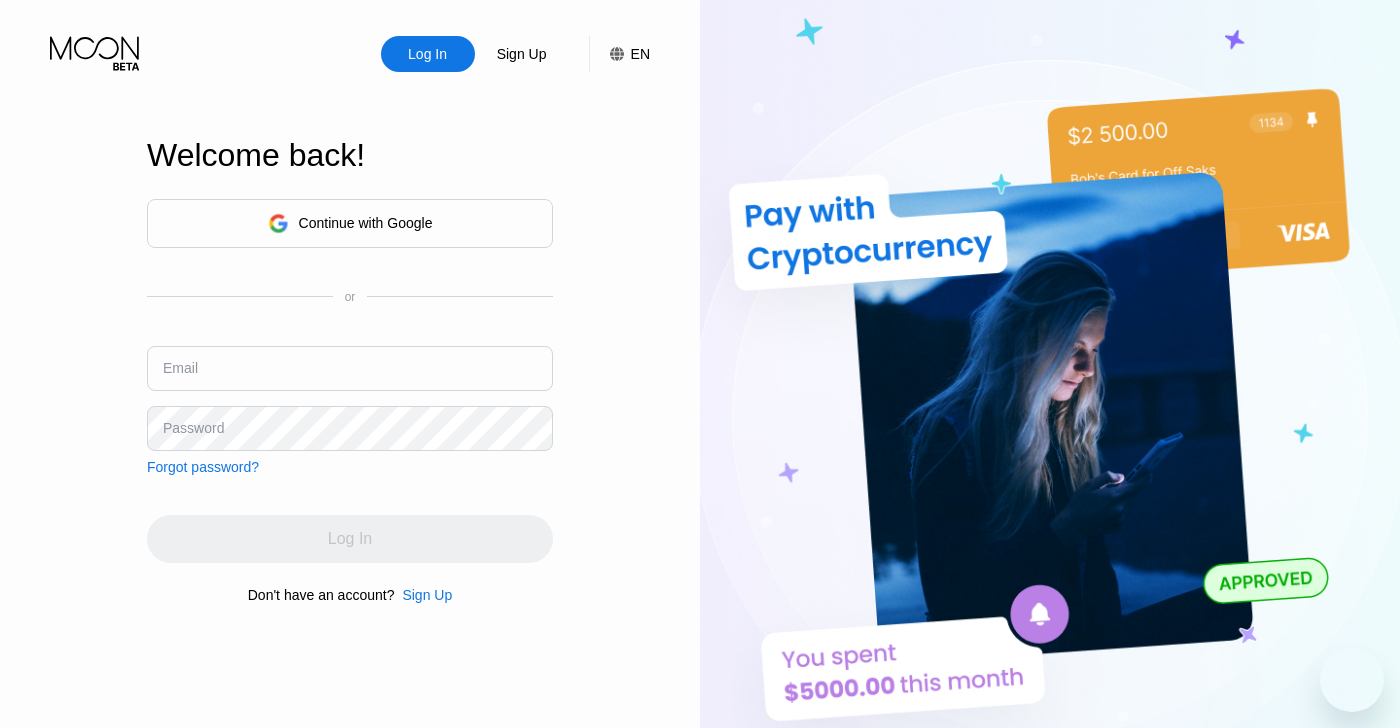 scroll, scrollTop: 0, scrollLeft: 0, axis: both 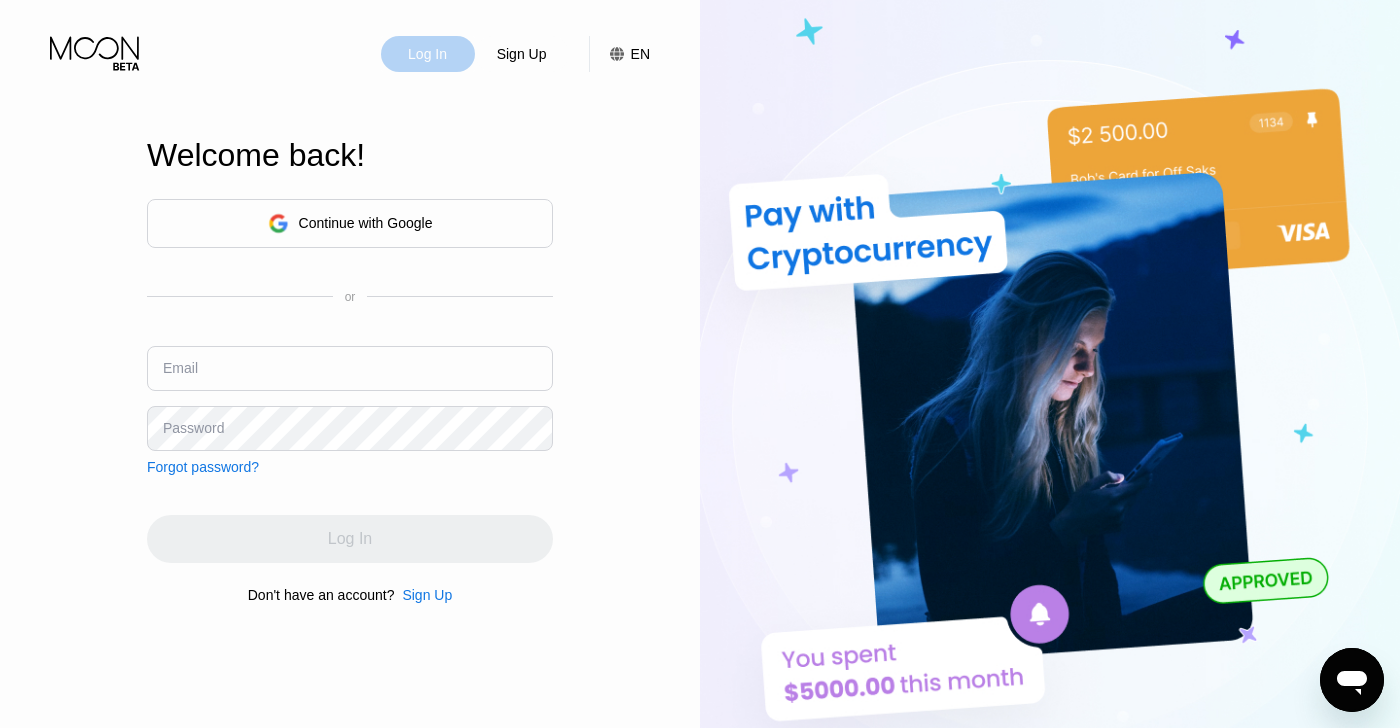 click on "Log In" at bounding box center [427, 54] 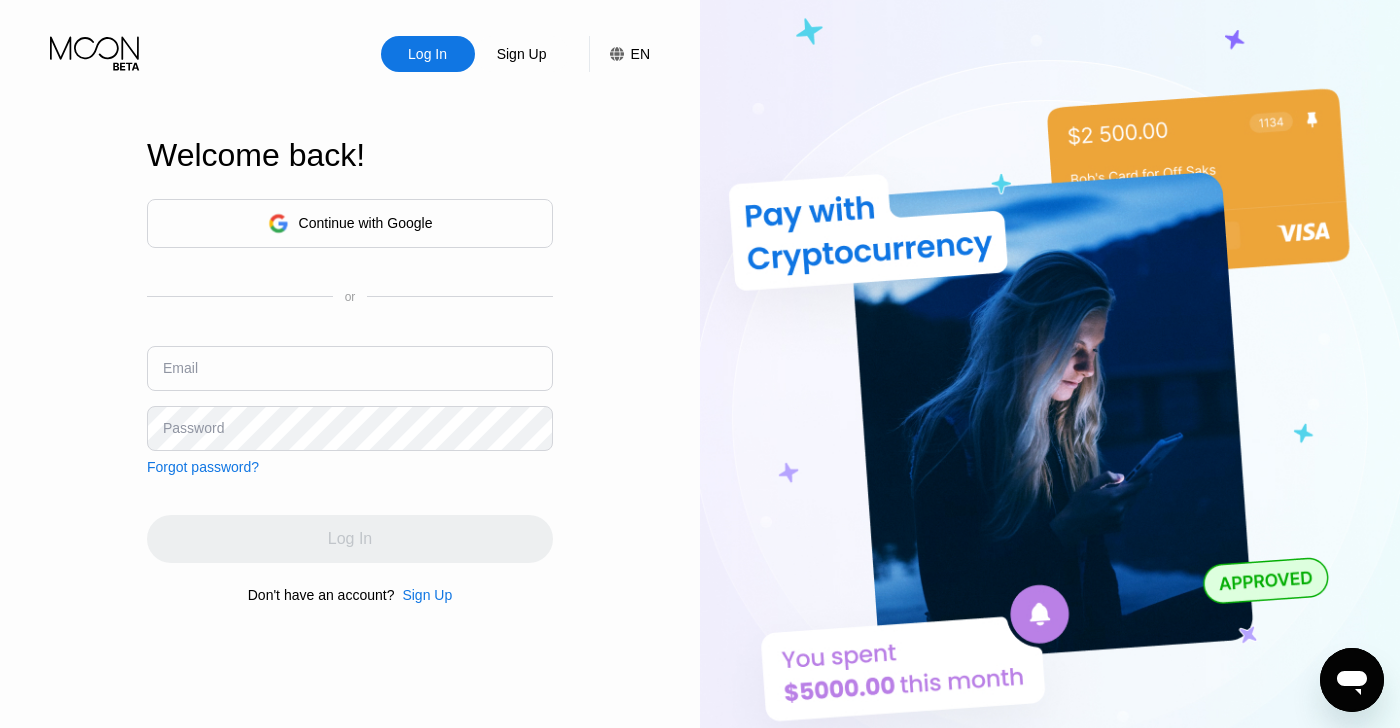 click on "Continue with Google" at bounding box center (366, 223) 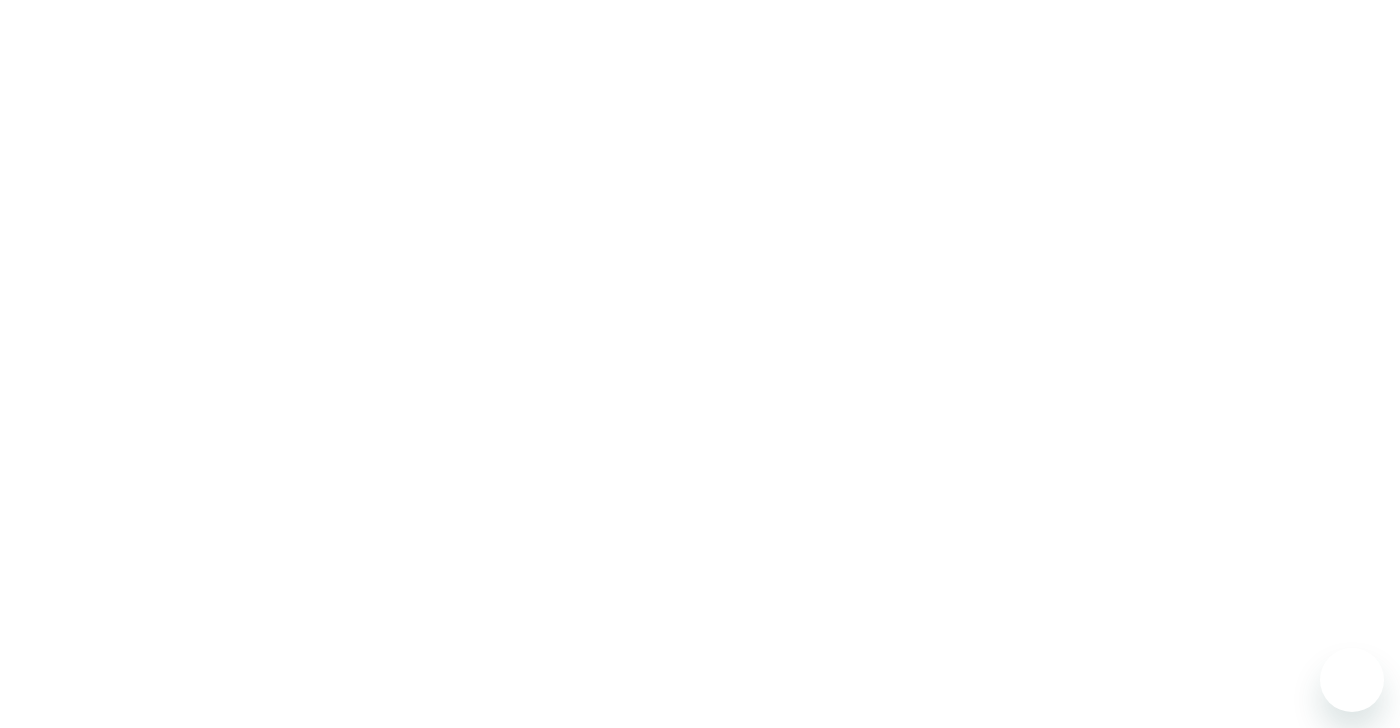 scroll, scrollTop: 0, scrollLeft: 0, axis: both 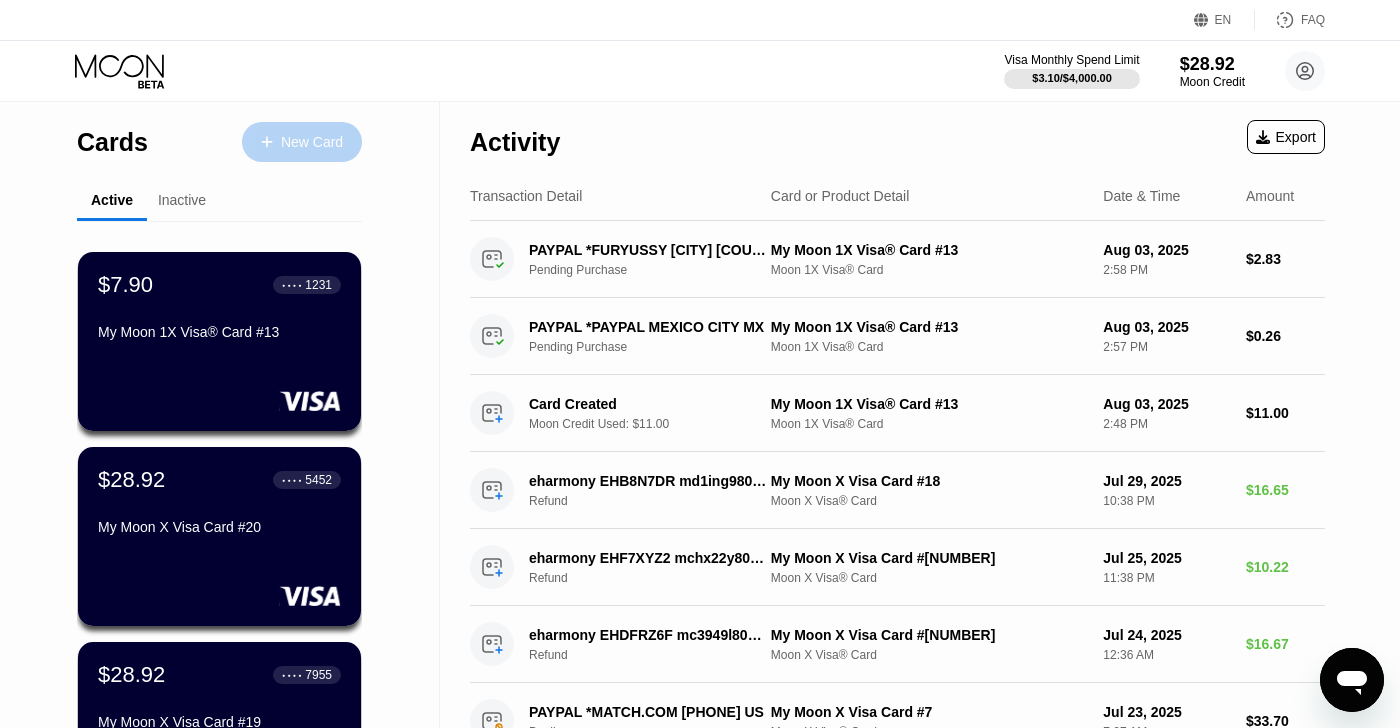 click on "New Card" at bounding box center (302, 142) 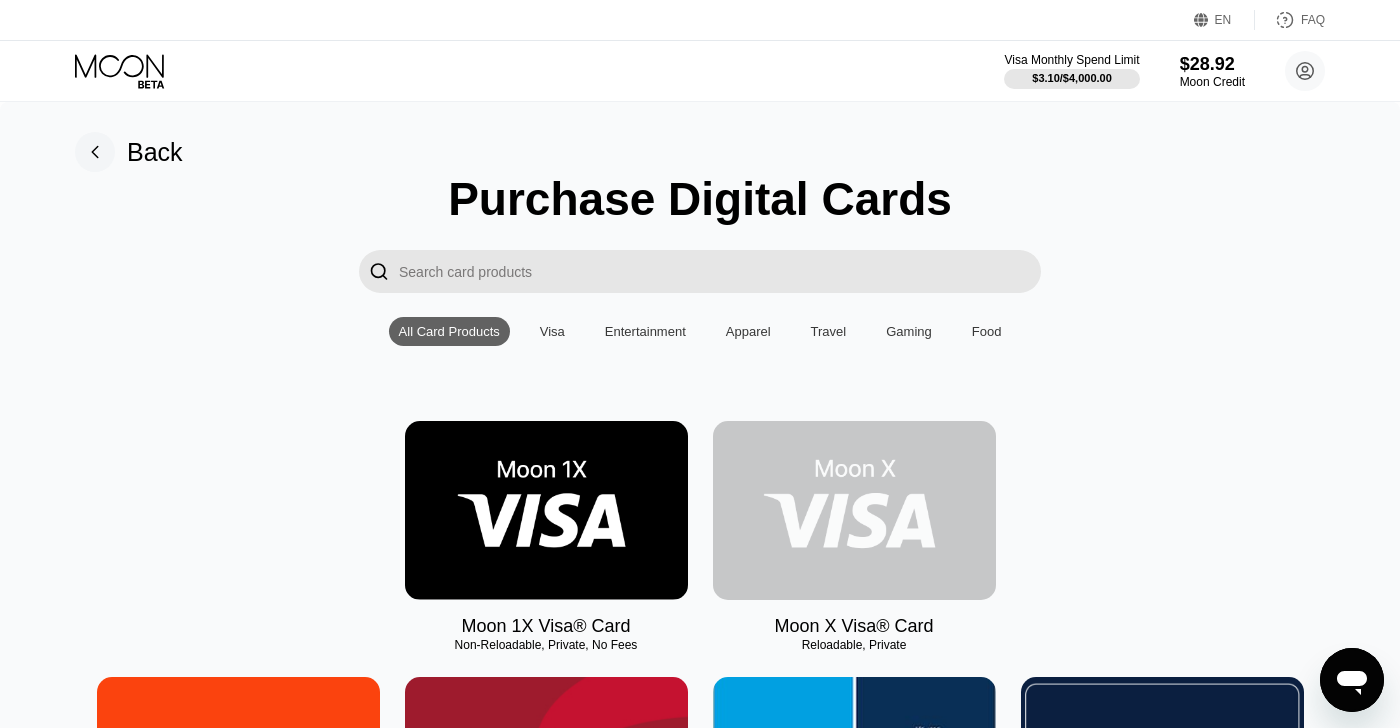 click at bounding box center [854, 510] 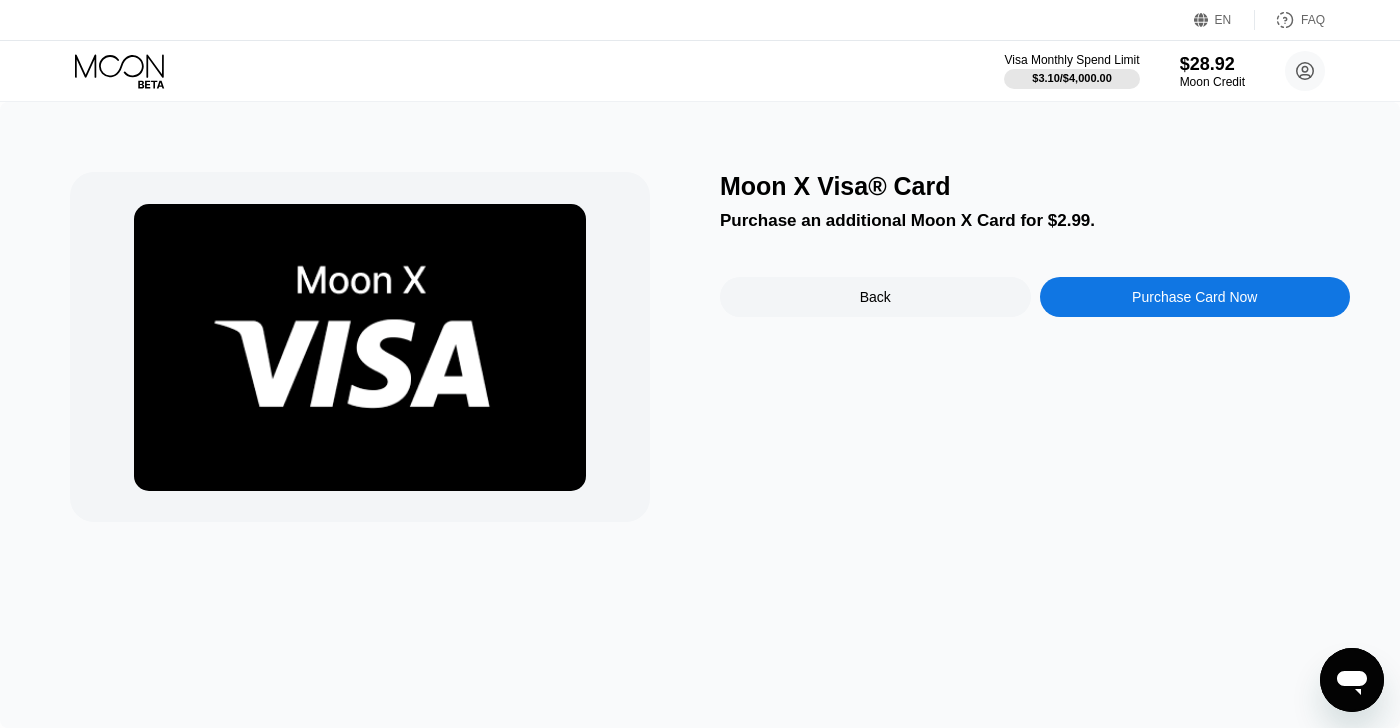click on "Moon X Visa® Card Purchase an additional Moon X Card for $2.99. Back Purchase Card Now" at bounding box center (1035, 347) 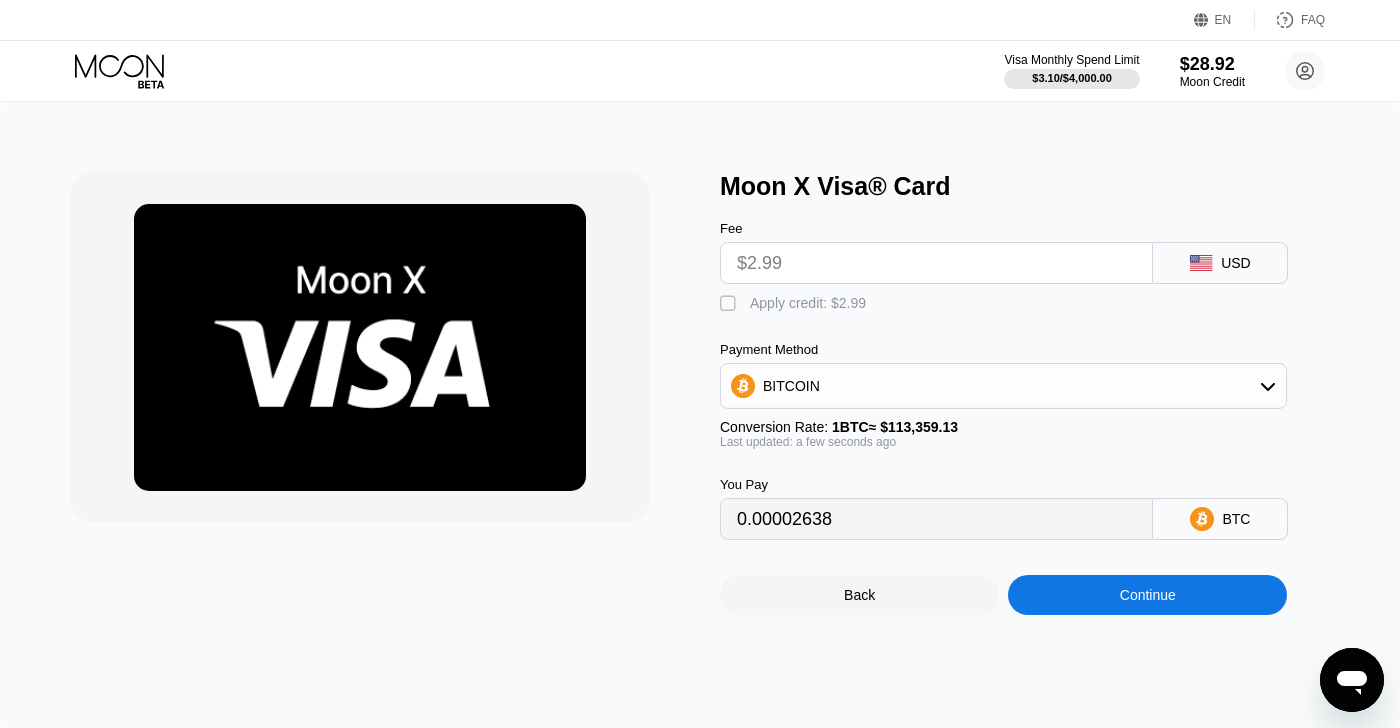 click on "Apply credit: $2.99" at bounding box center (808, 303) 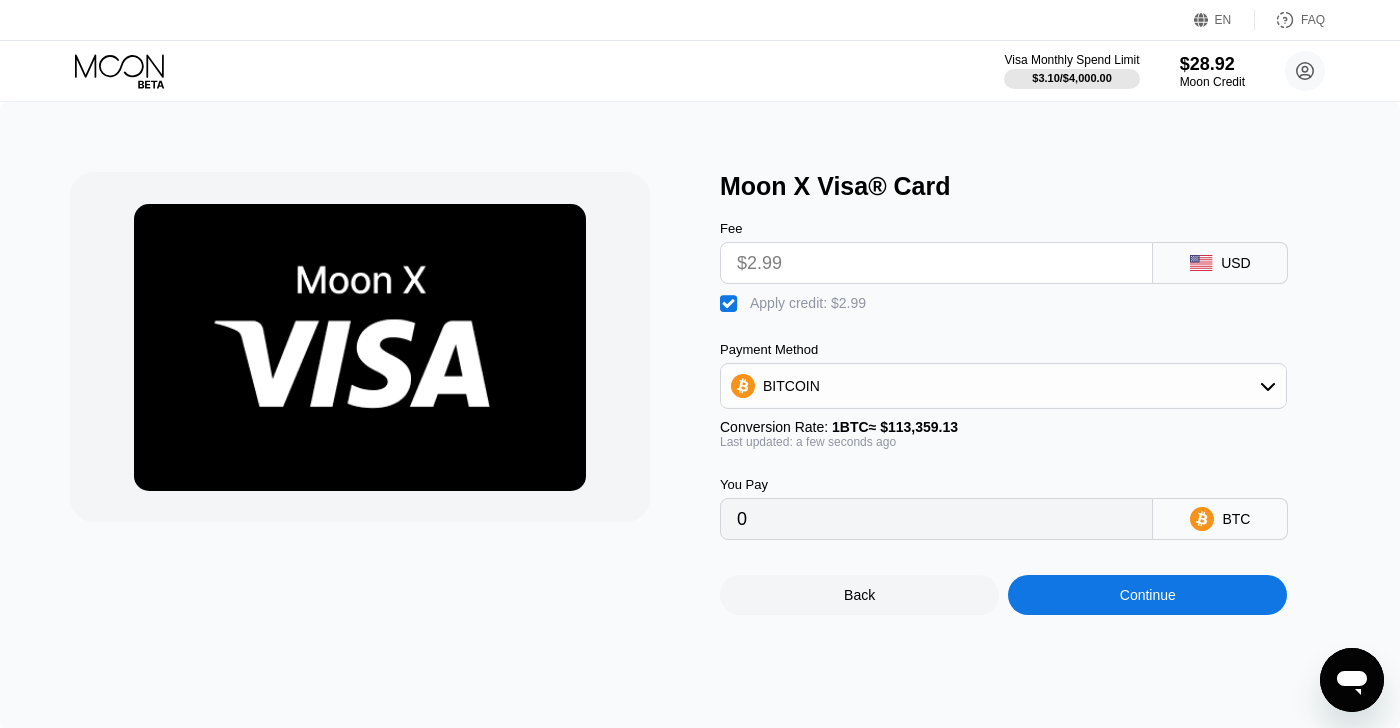 type on "0" 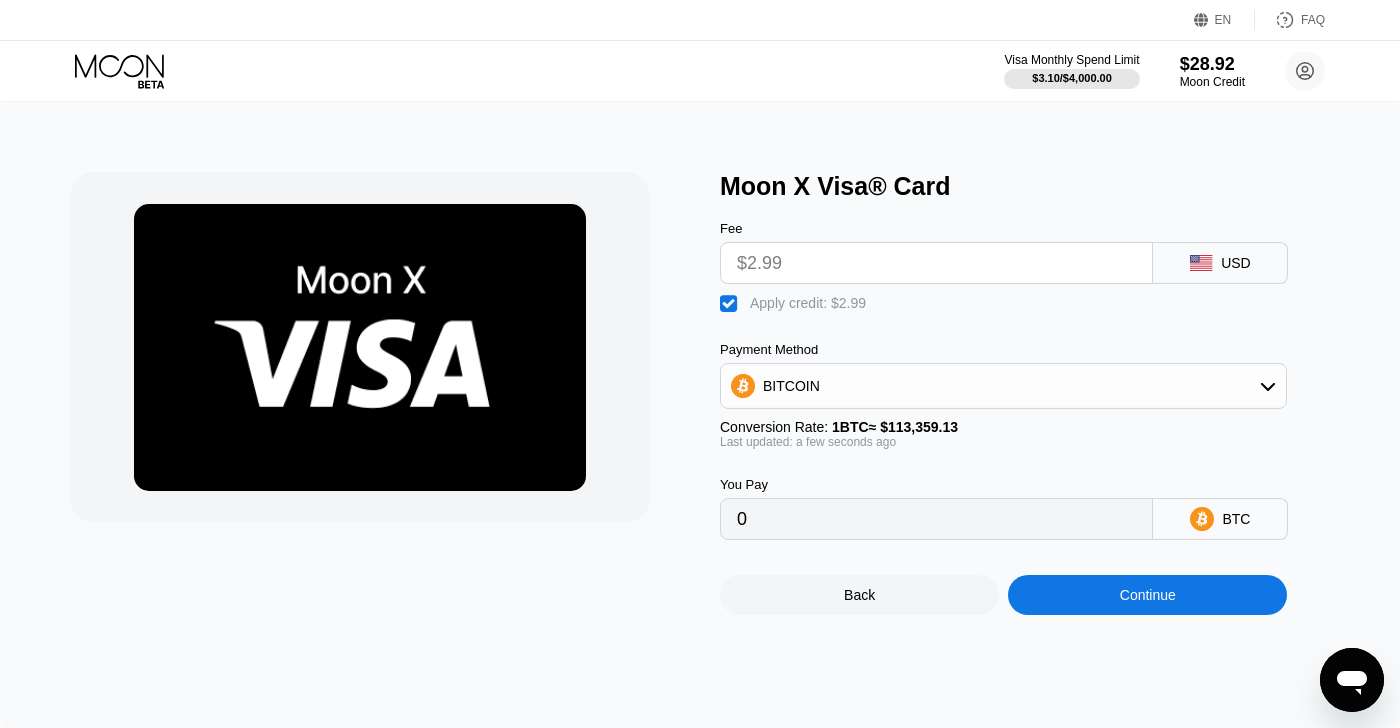 click on "Continue" at bounding box center [1147, 595] 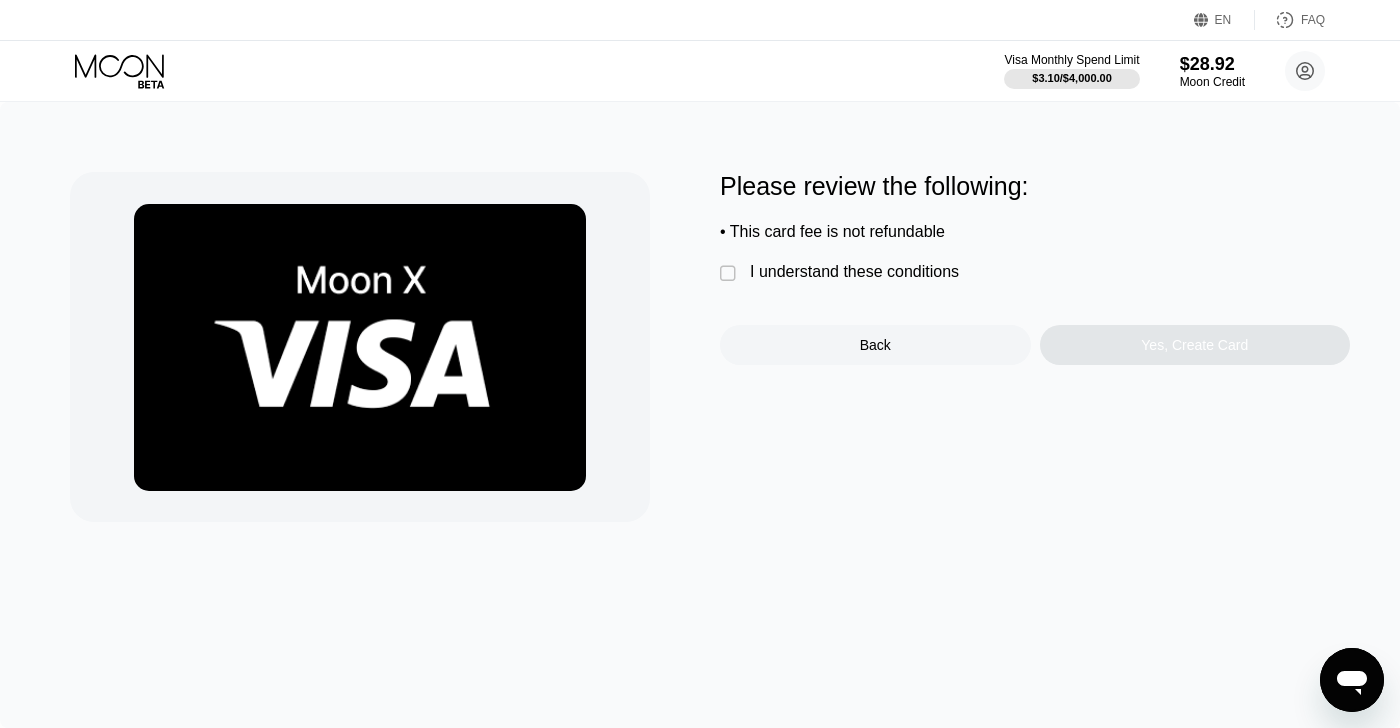 click on " I understand these conditions" at bounding box center (844, 273) 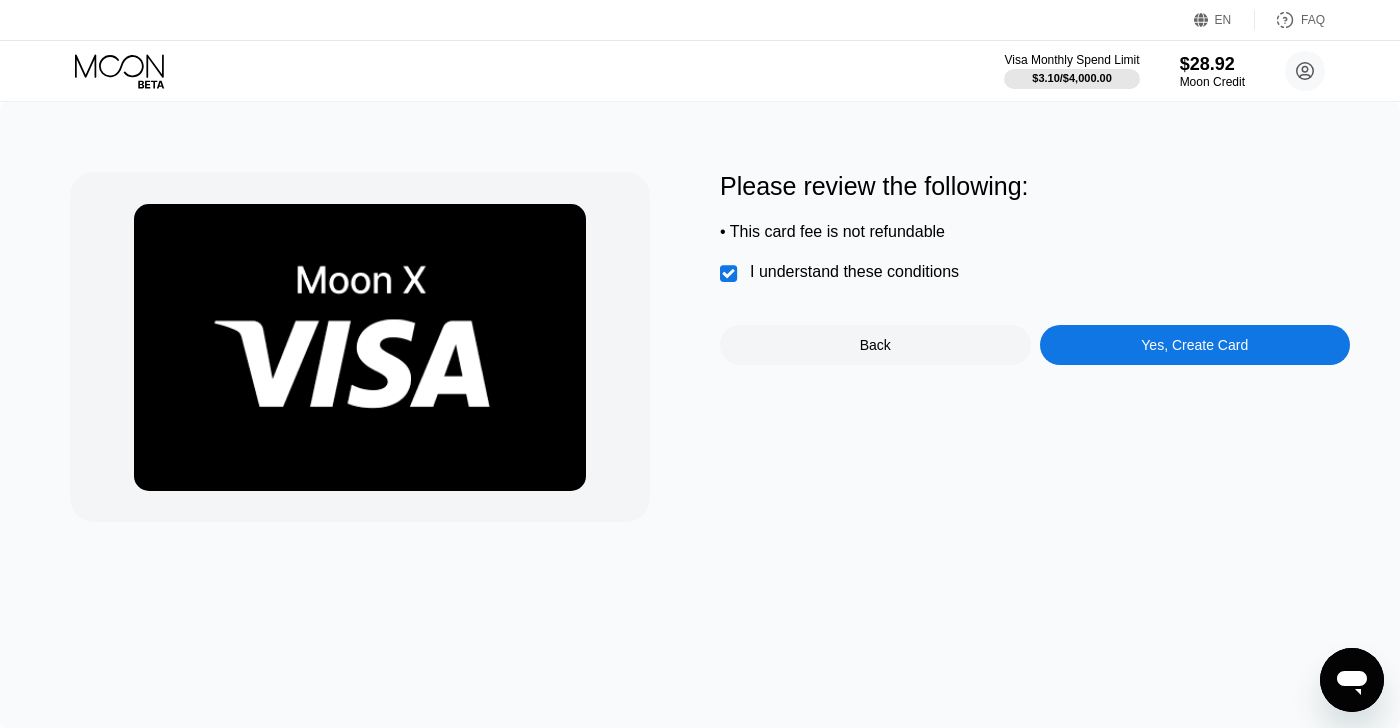 click on "Yes, Create Card" at bounding box center [1195, 345] 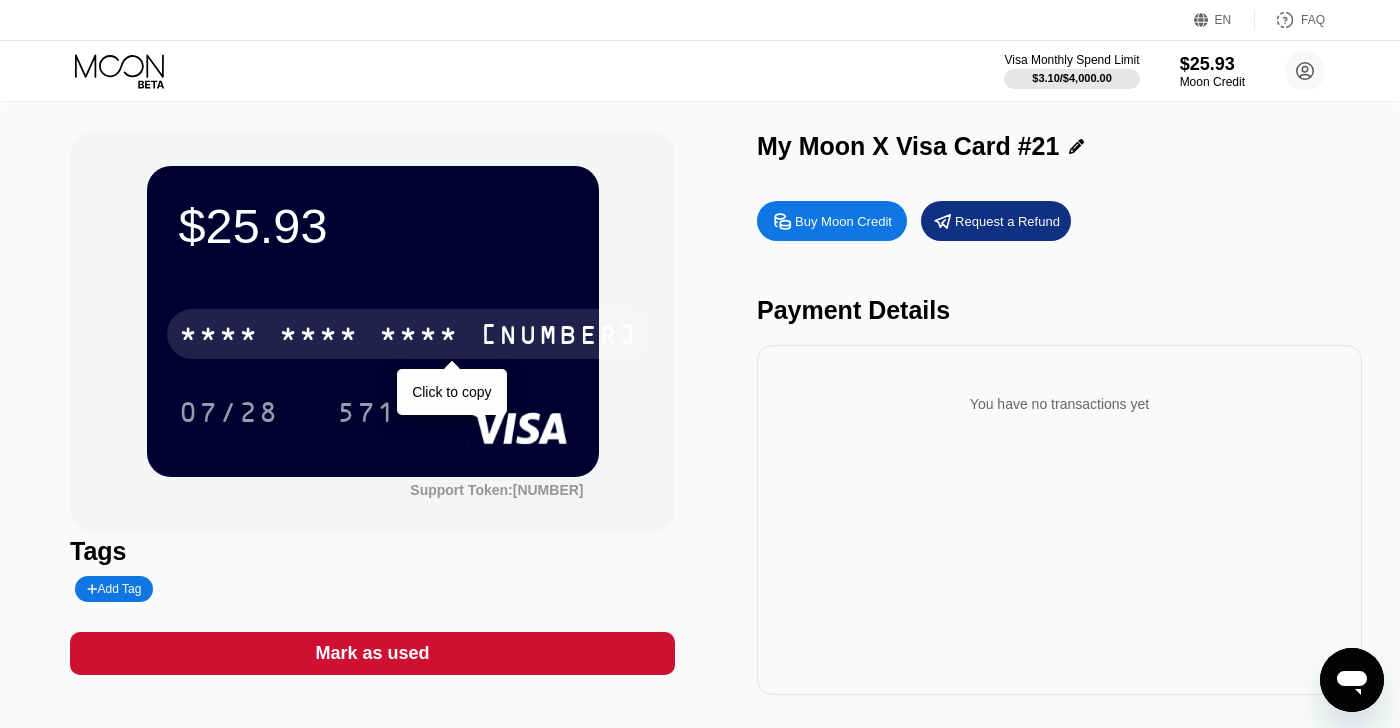 click on "* * * *" at bounding box center (419, 337) 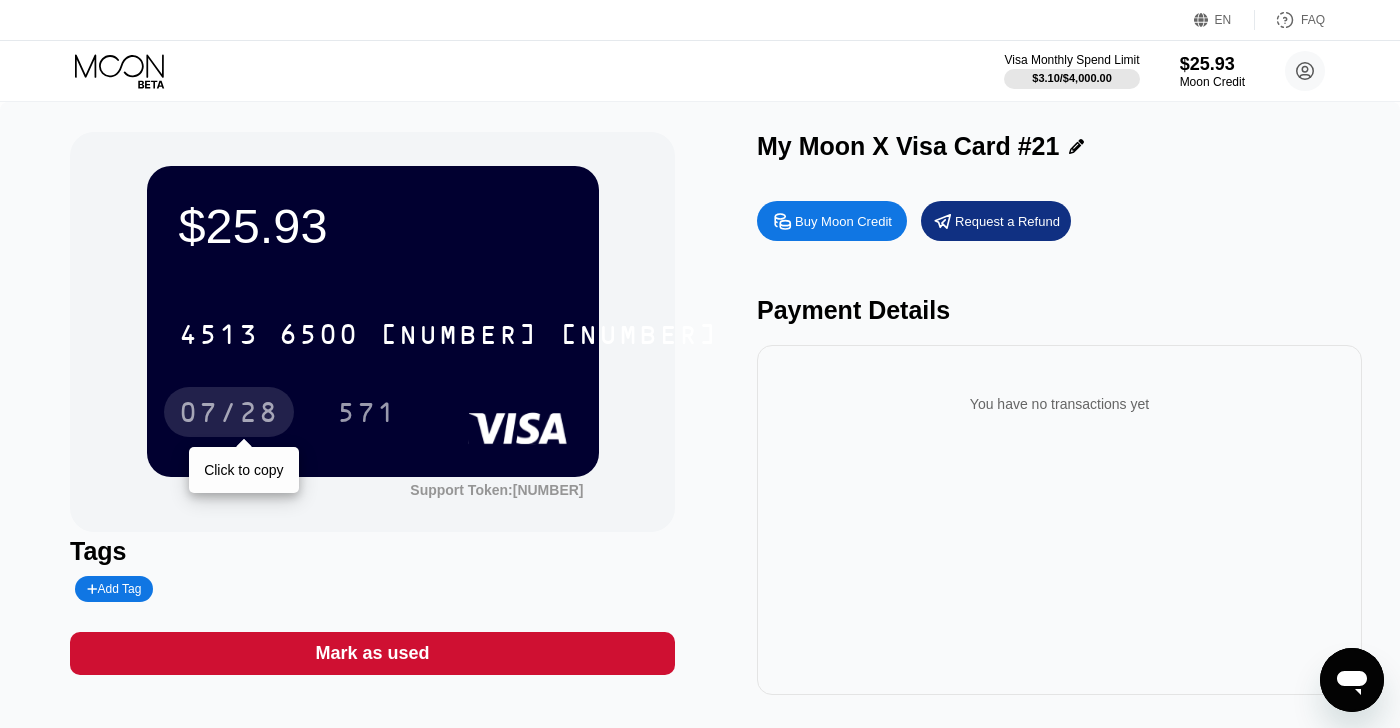 click on "07/28" at bounding box center [229, 412] 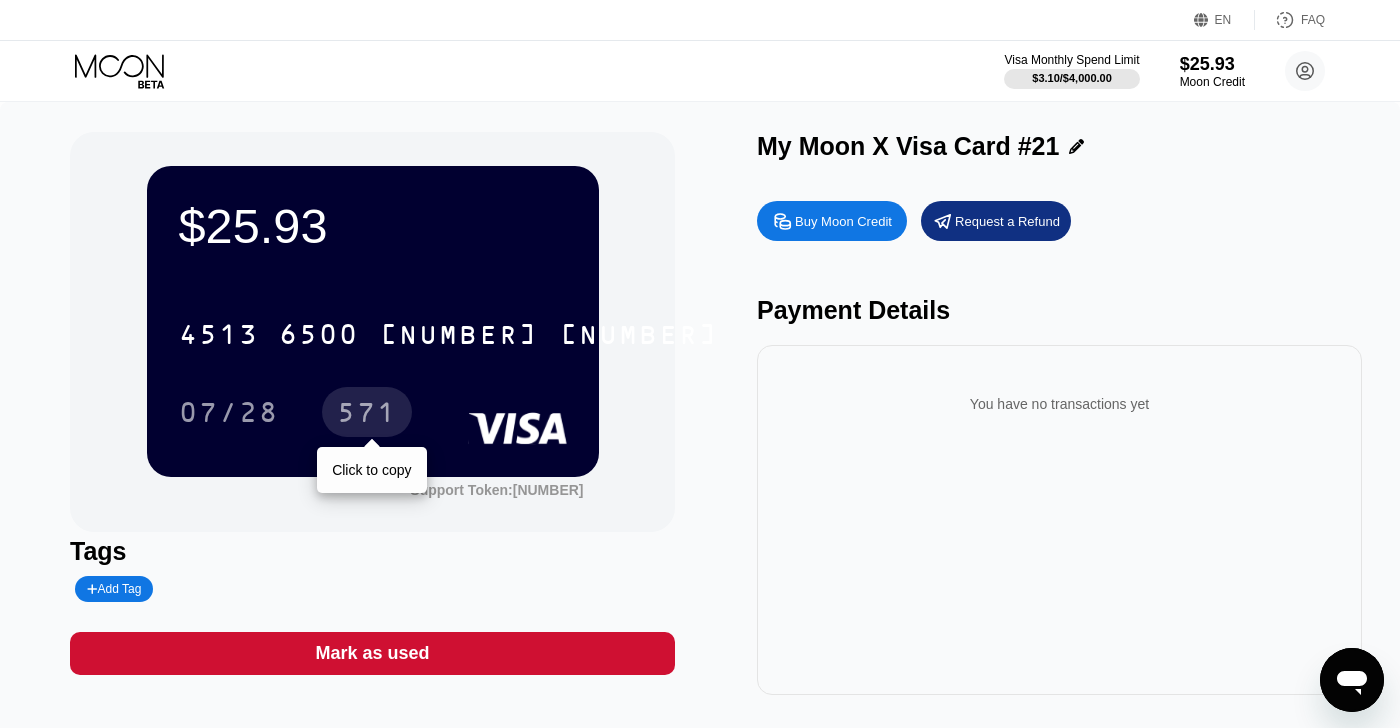 click on "571" at bounding box center (367, 415) 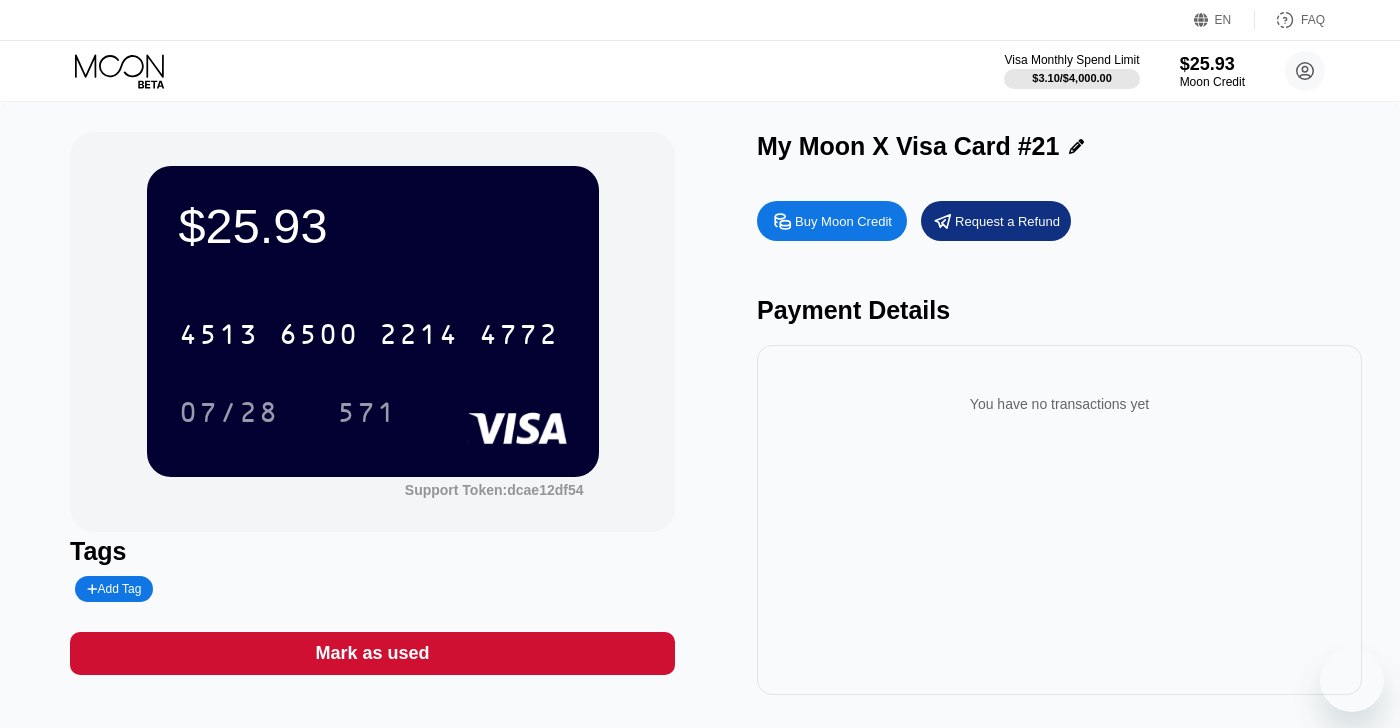 scroll, scrollTop: 0, scrollLeft: 0, axis: both 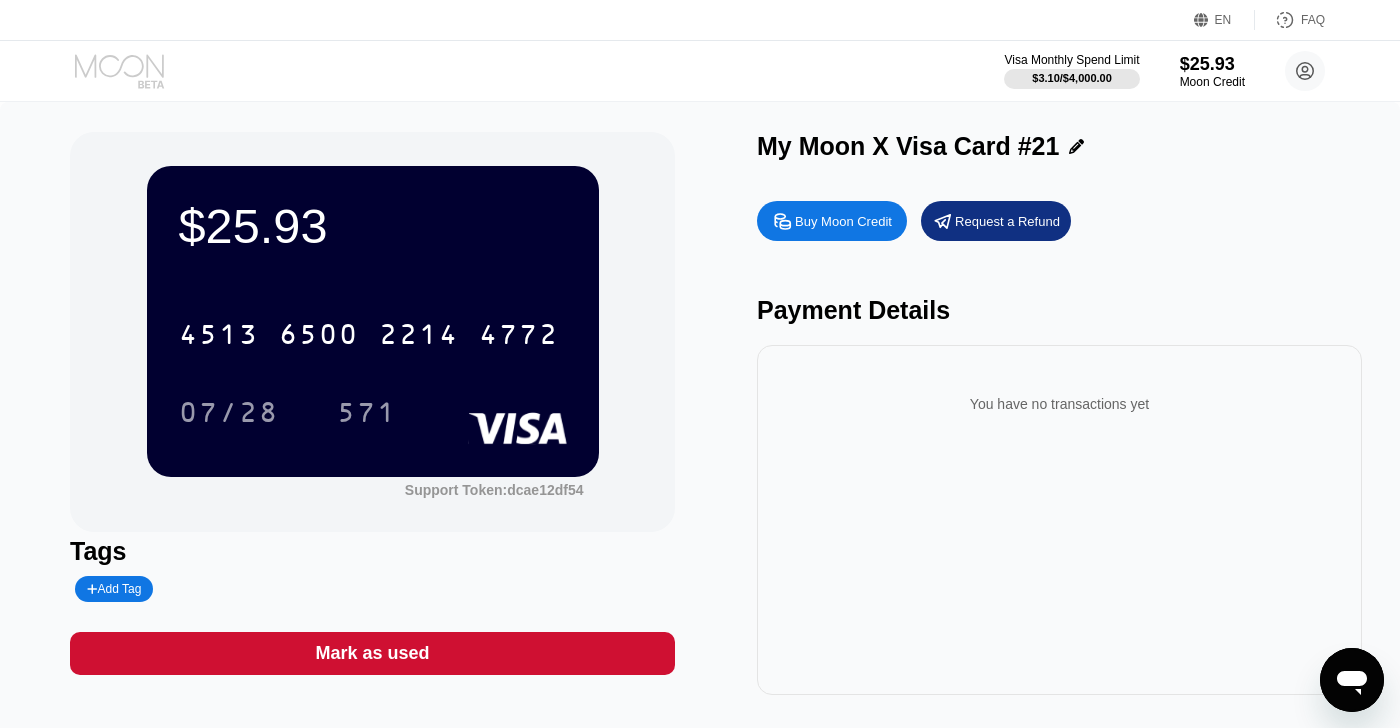 click 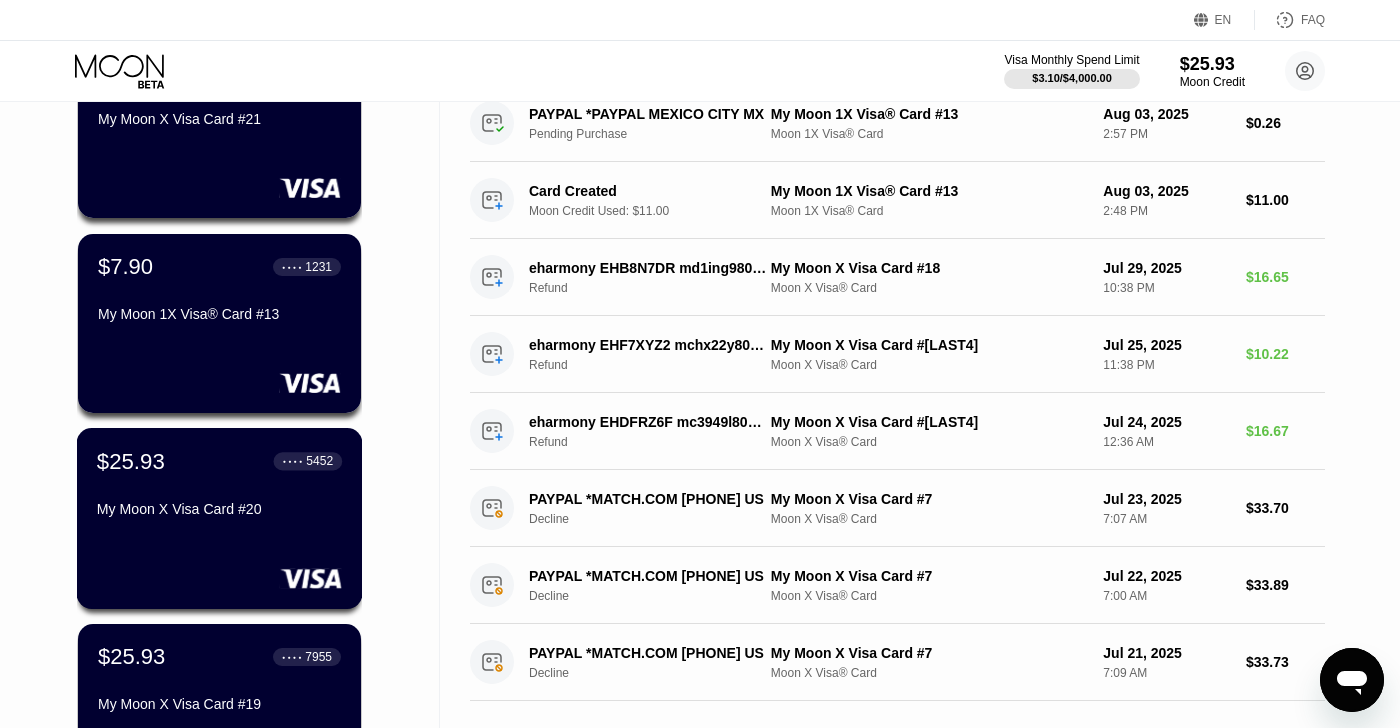 scroll, scrollTop: 287, scrollLeft: 0, axis: vertical 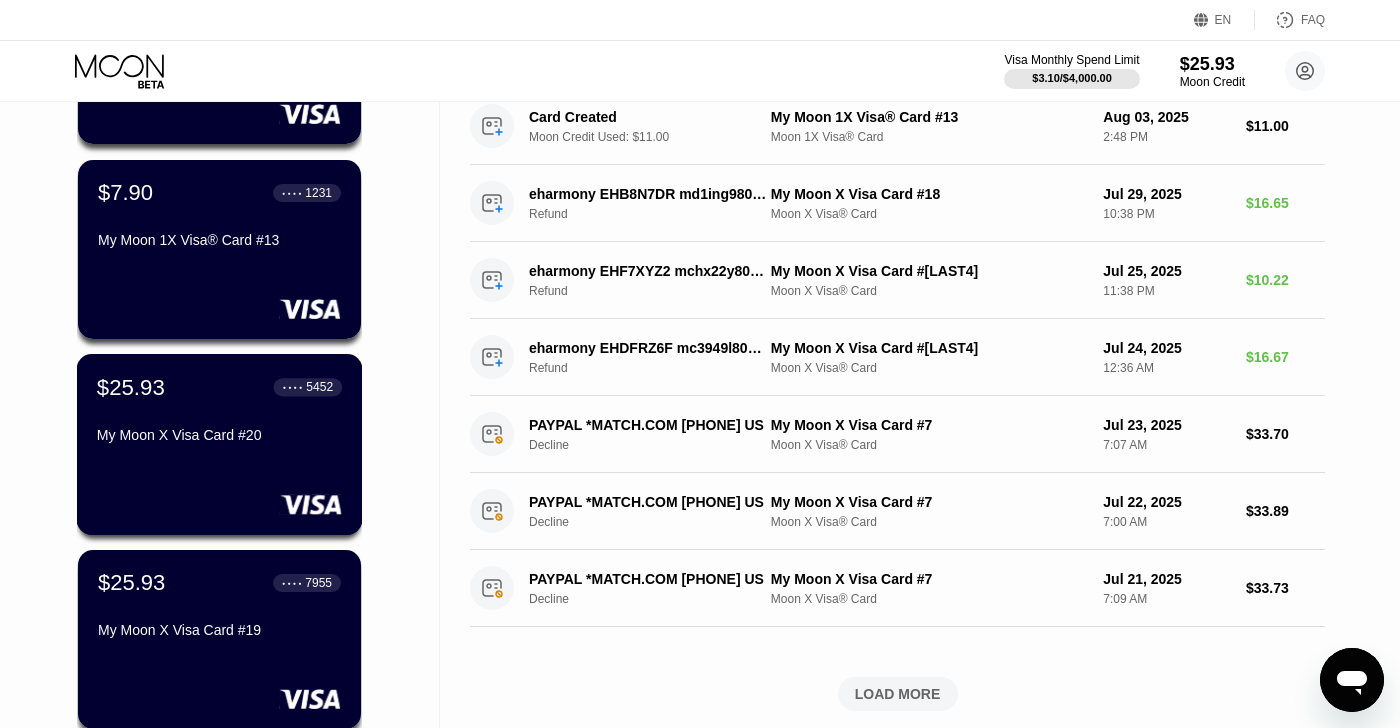 click on "My Moon X Visa Card #20" at bounding box center [219, 435] 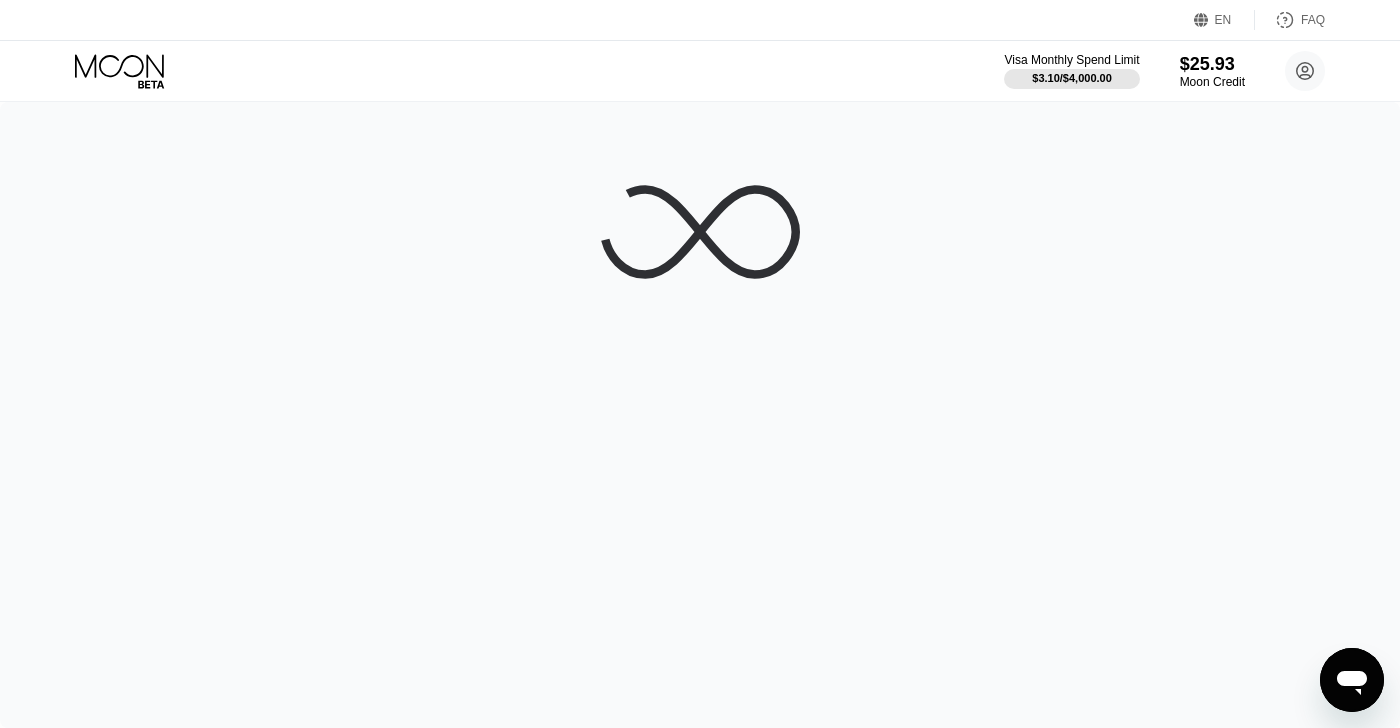 scroll, scrollTop: 0, scrollLeft: 0, axis: both 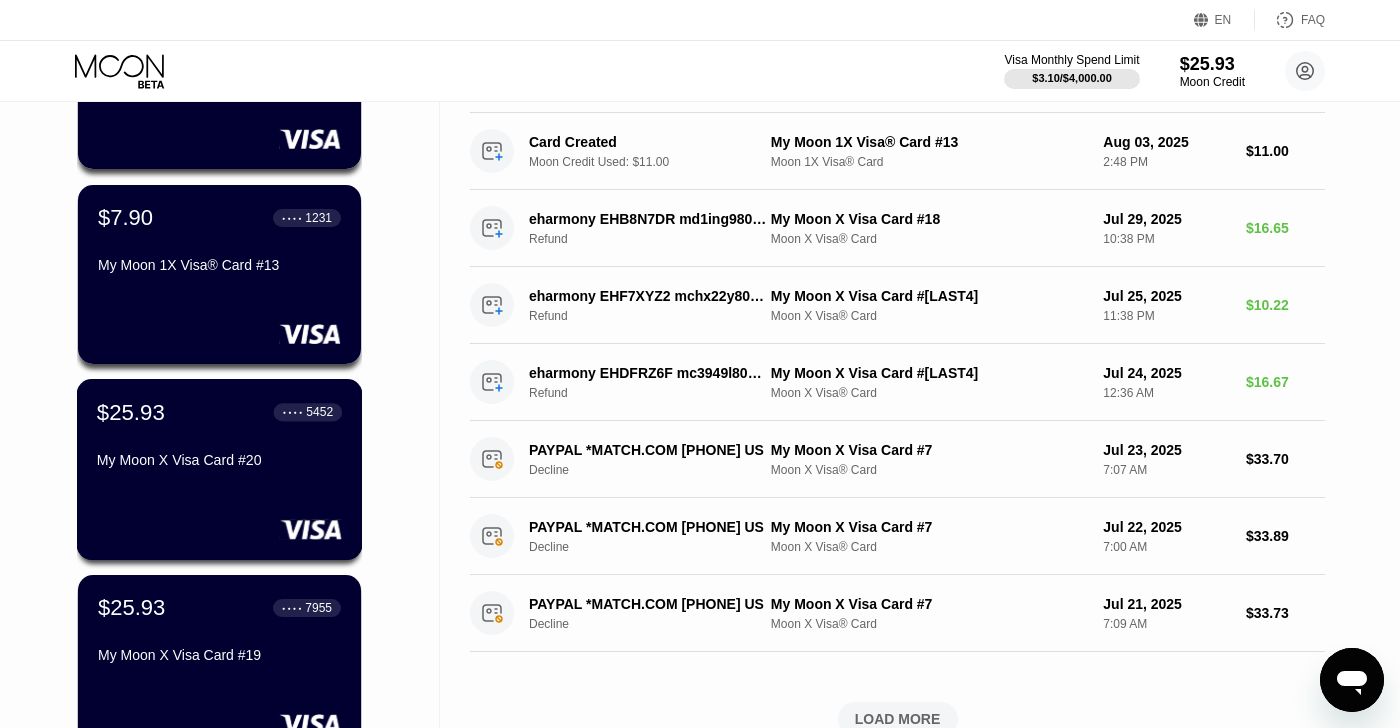 click on "$25.93 ● ● ● ● 5452 My Moon X Visa Card #20" at bounding box center [219, 437] 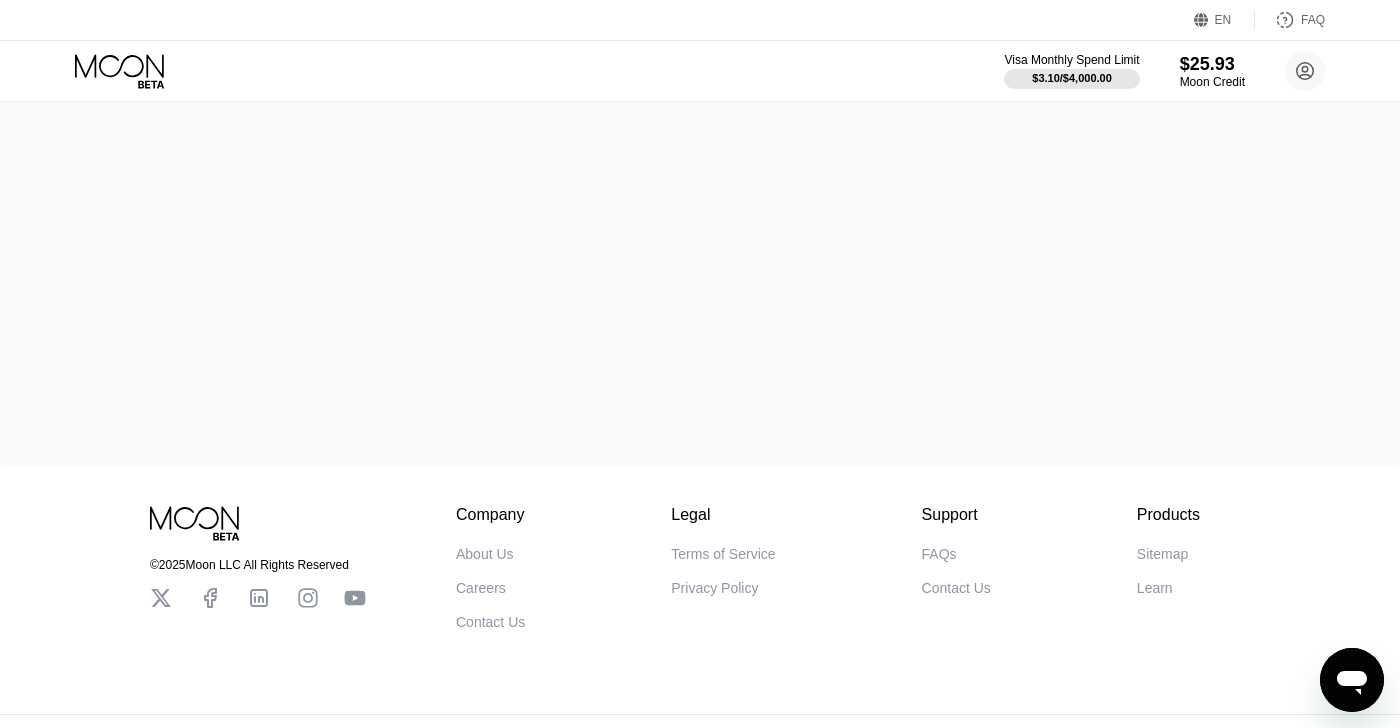scroll, scrollTop: 0, scrollLeft: 0, axis: both 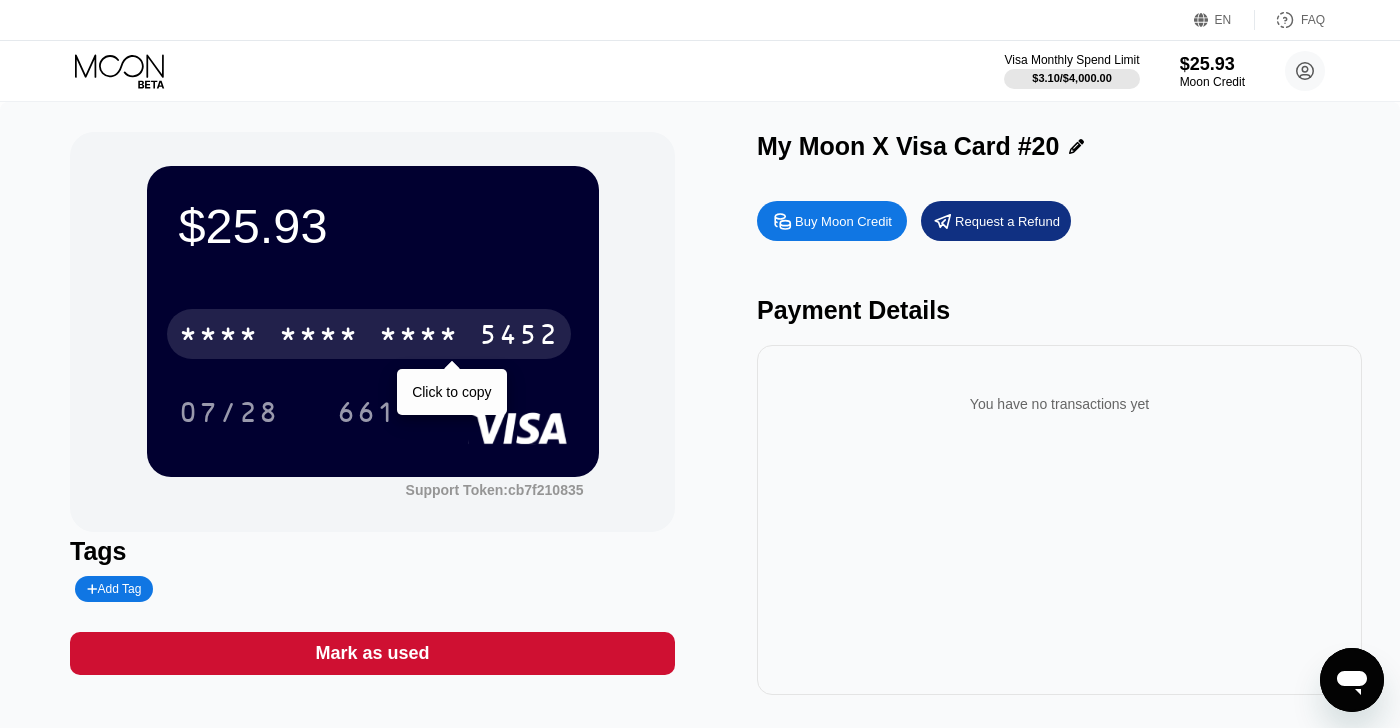 click on "5452" at bounding box center (519, 337) 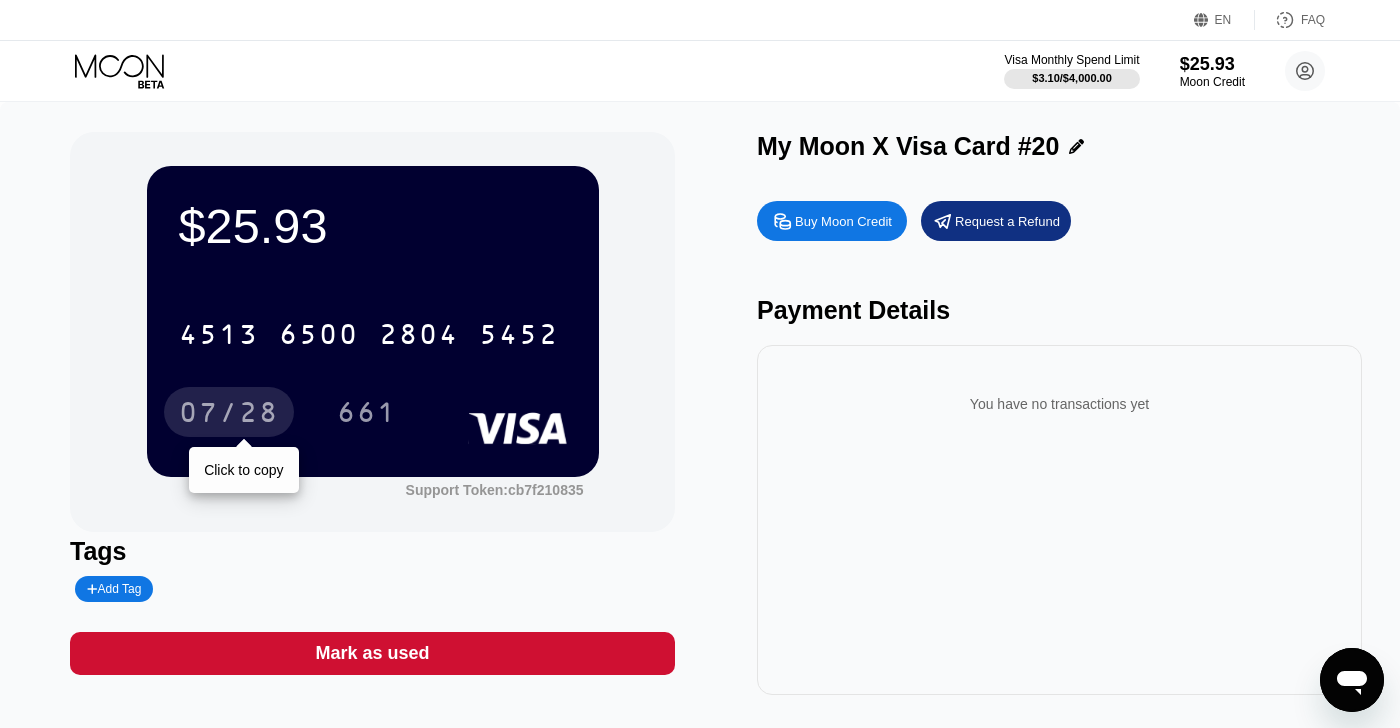 click on "07/28" at bounding box center [229, 415] 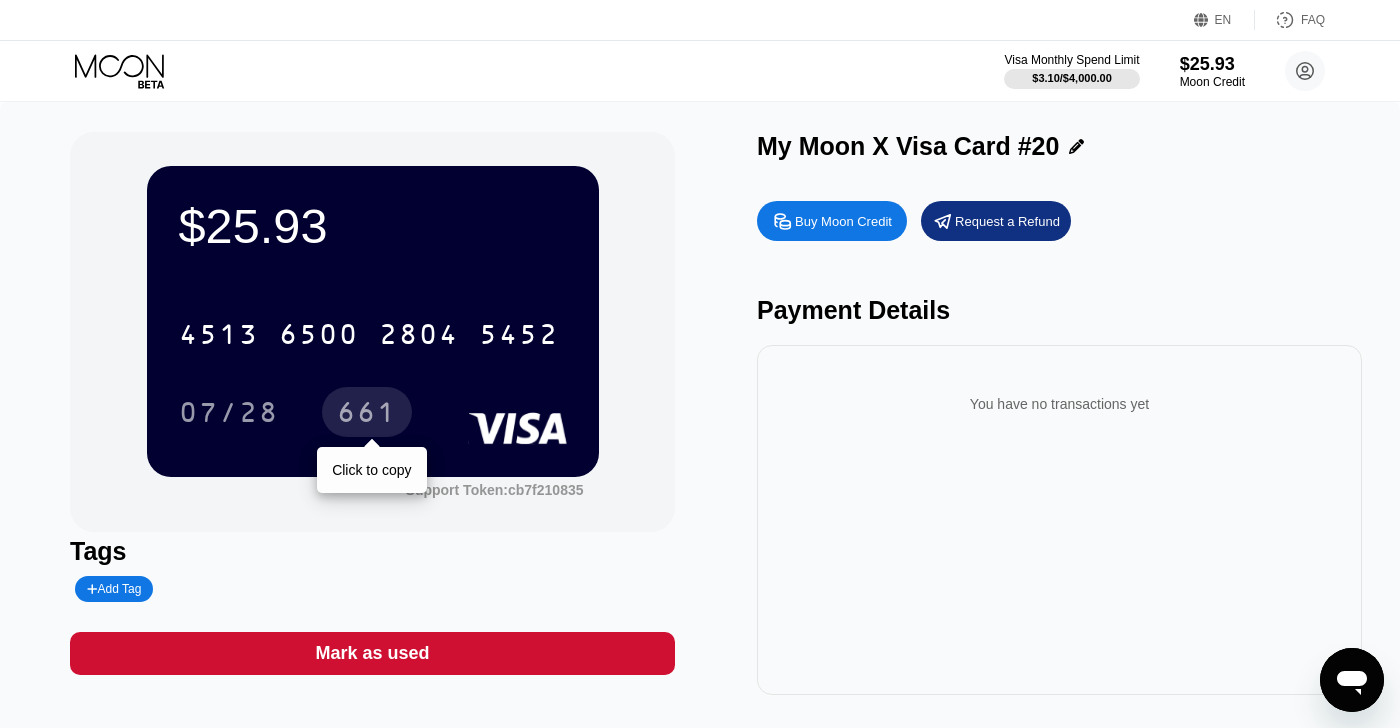 click on "661" at bounding box center (367, 415) 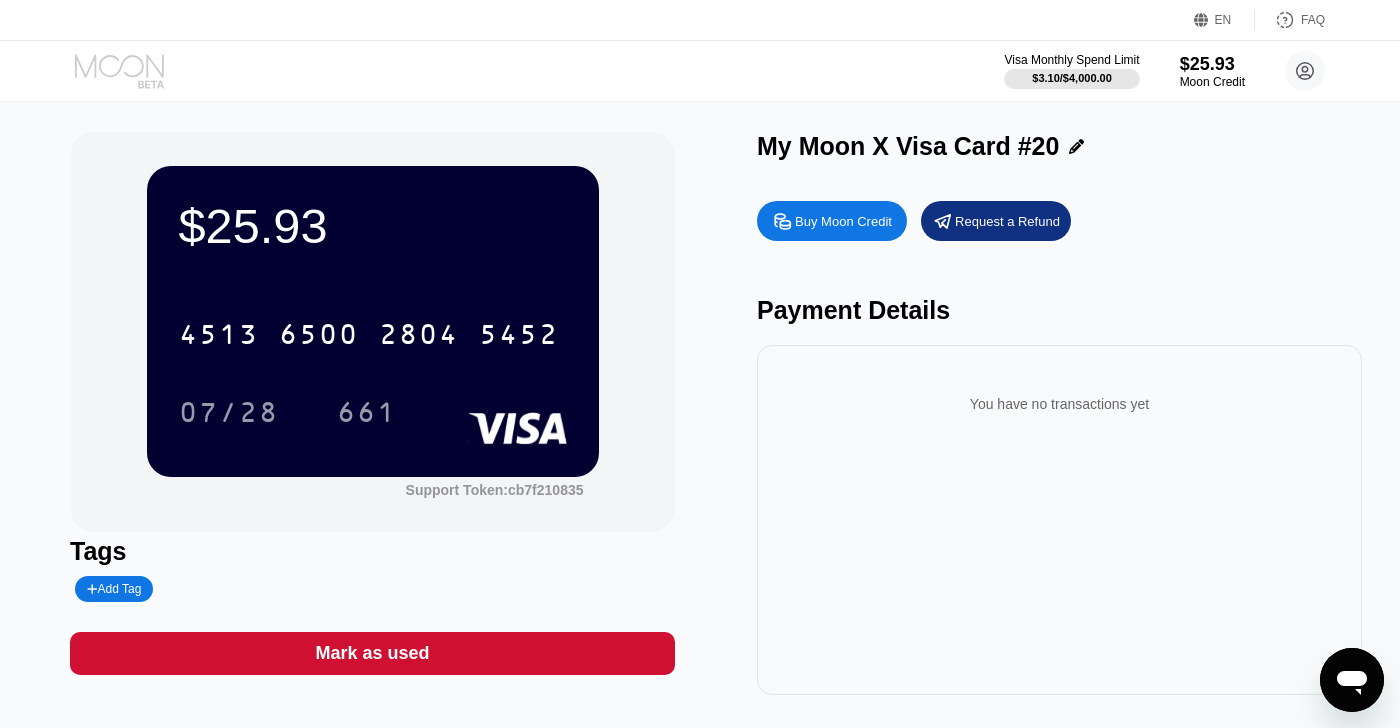 click 